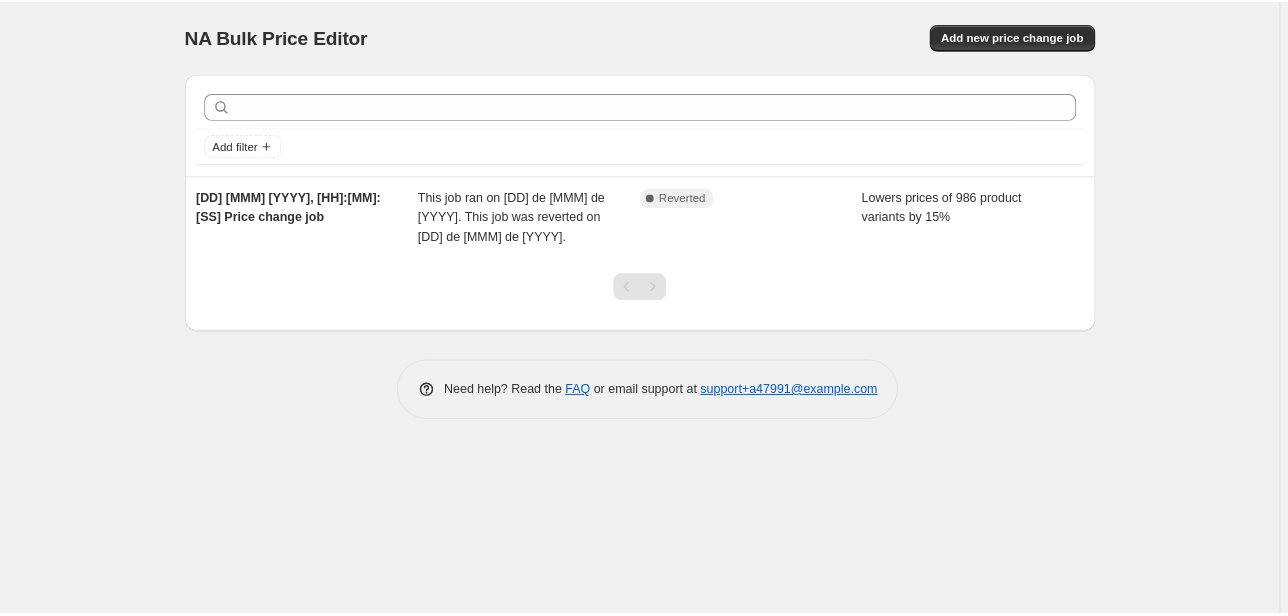 scroll, scrollTop: 0, scrollLeft: 0, axis: both 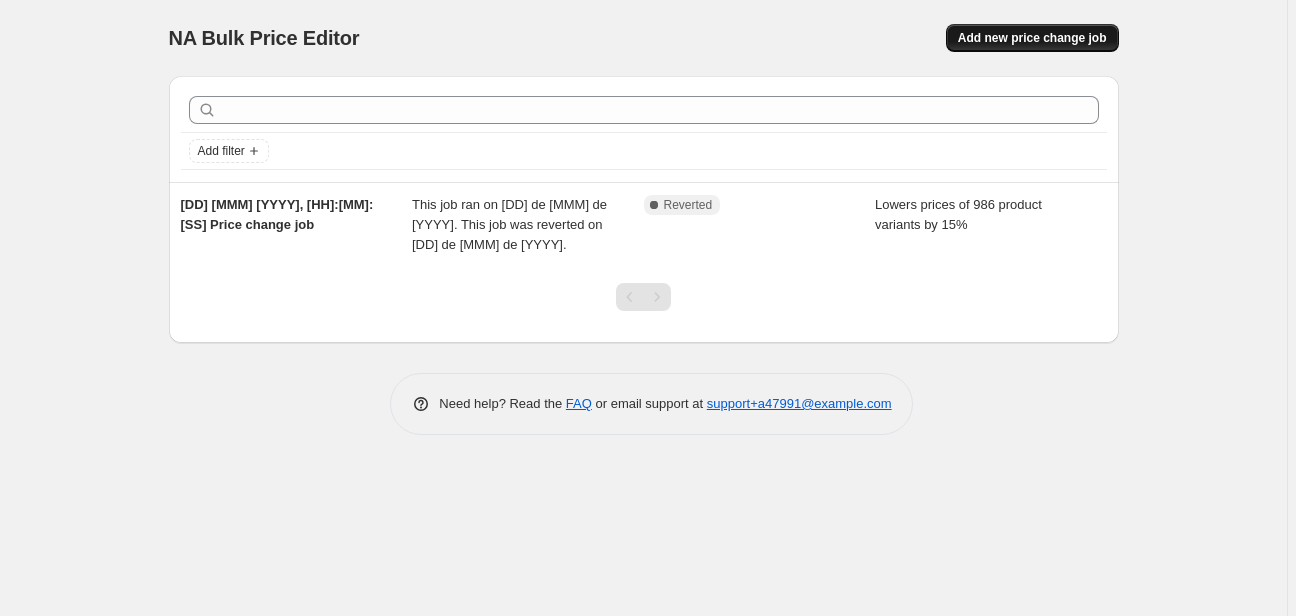 click on "Add new price change job" at bounding box center (1032, 38) 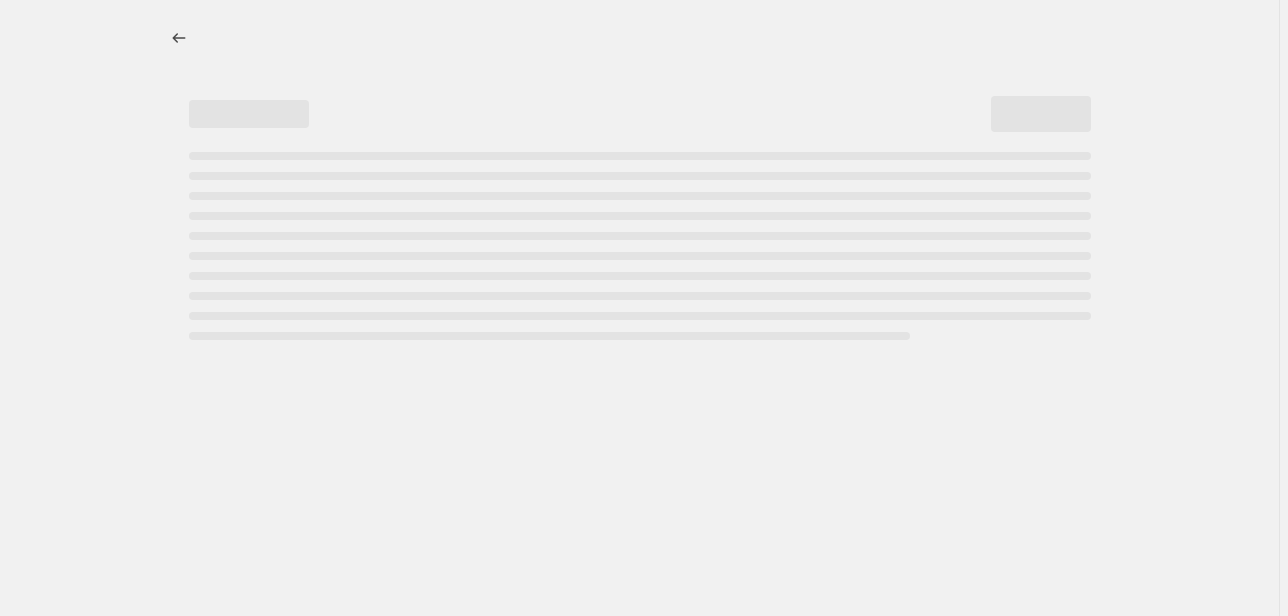 select on "percentage" 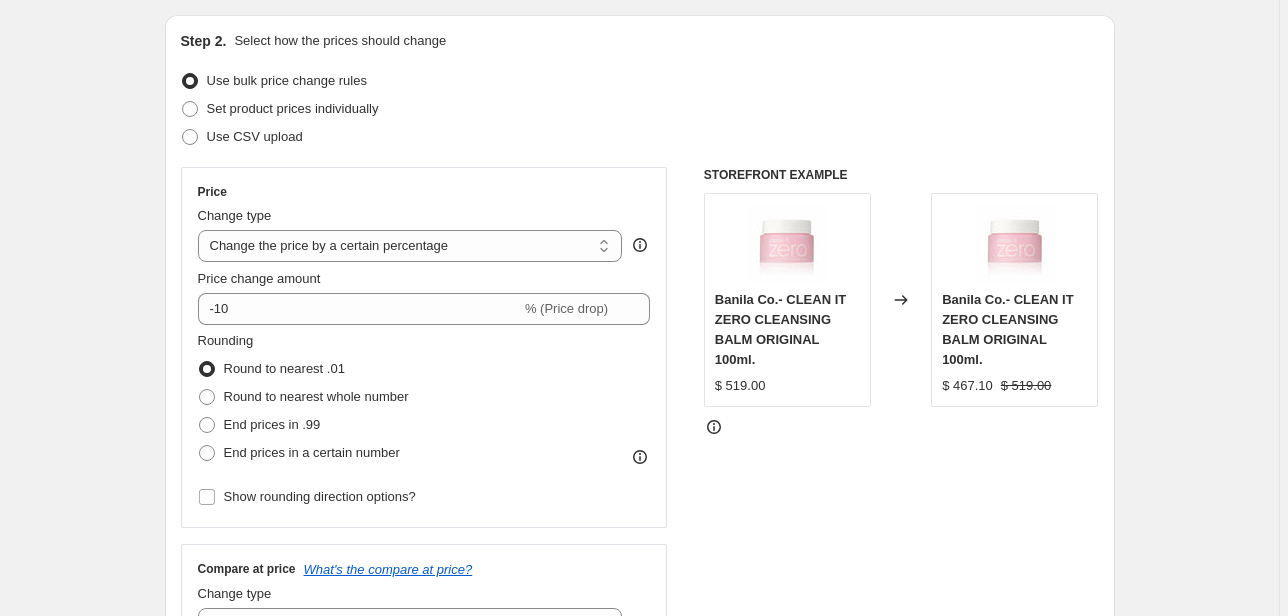 scroll, scrollTop: 240, scrollLeft: 0, axis: vertical 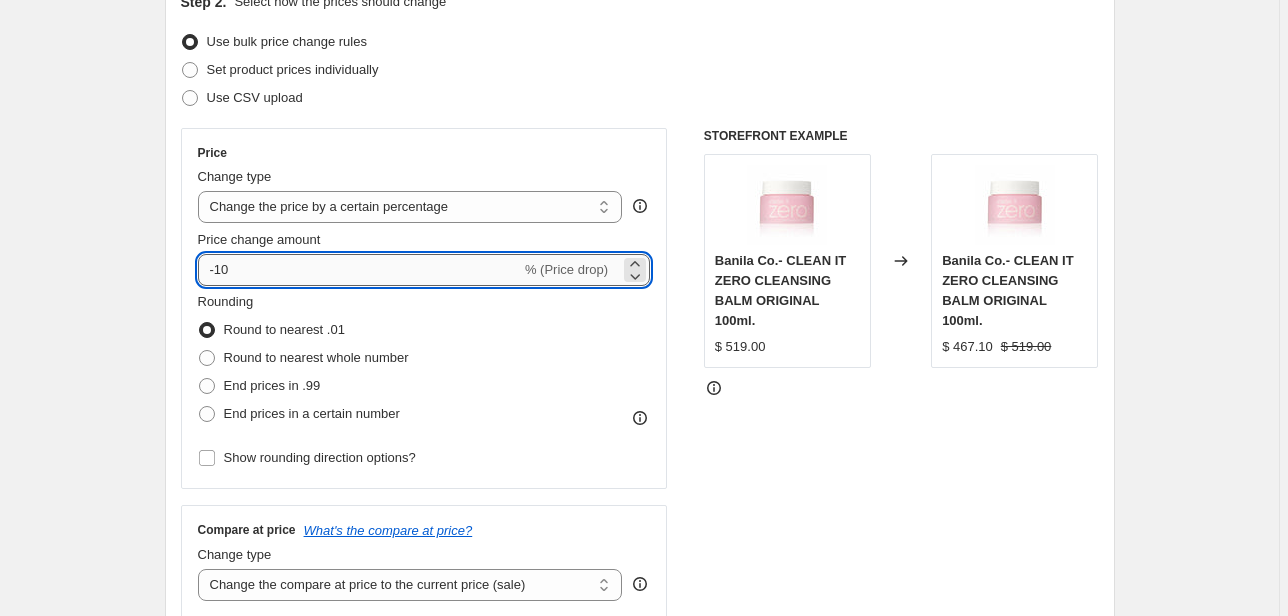 click on "-10" at bounding box center (359, 270) 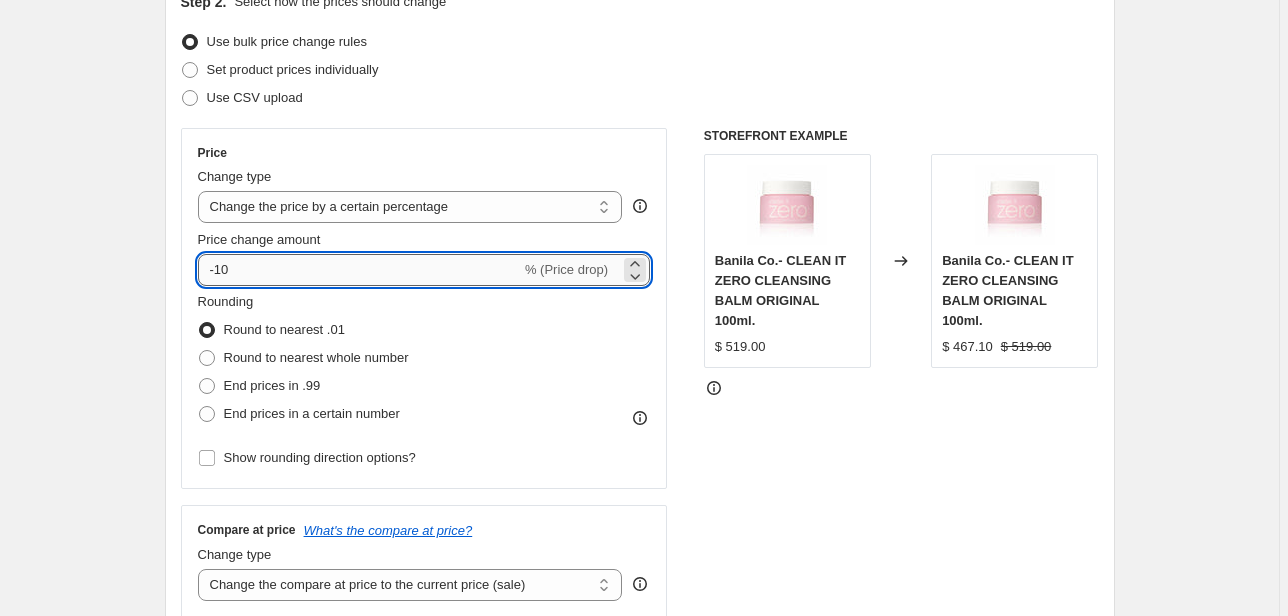 click on "-10" at bounding box center (359, 270) 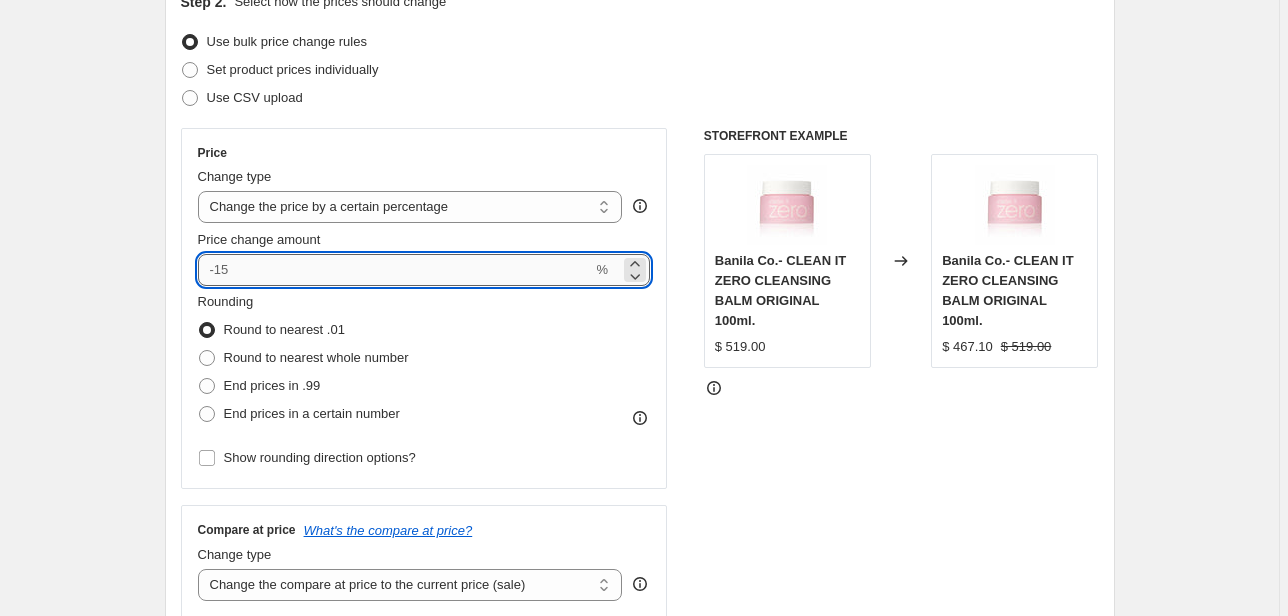 type on "5" 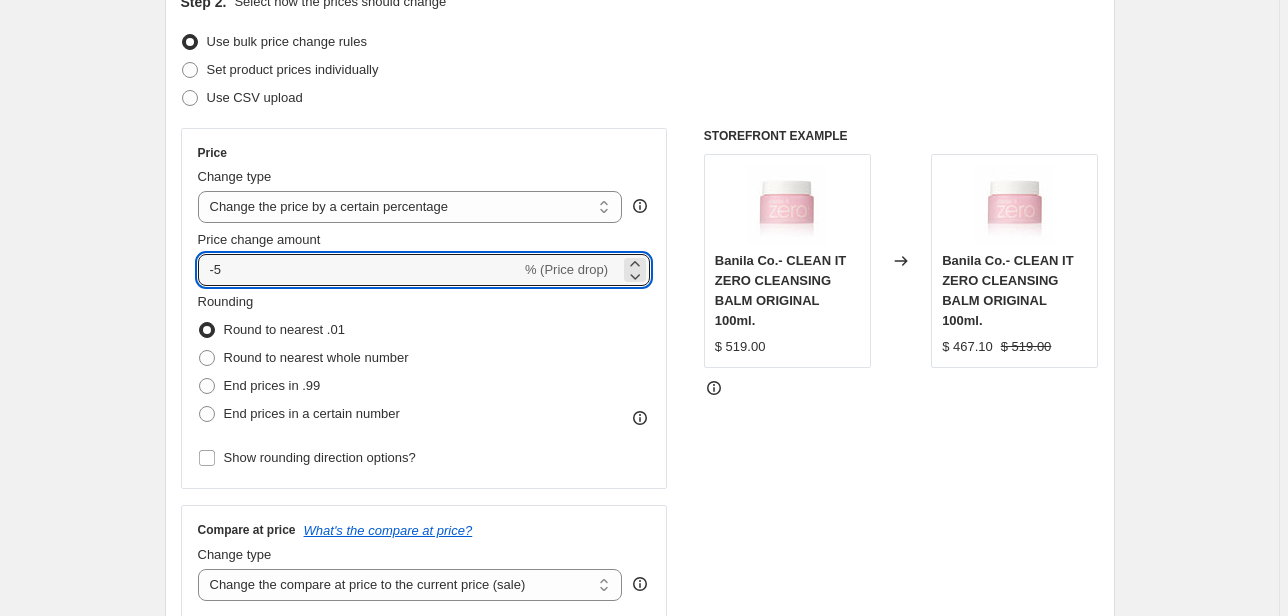 type on "-5" 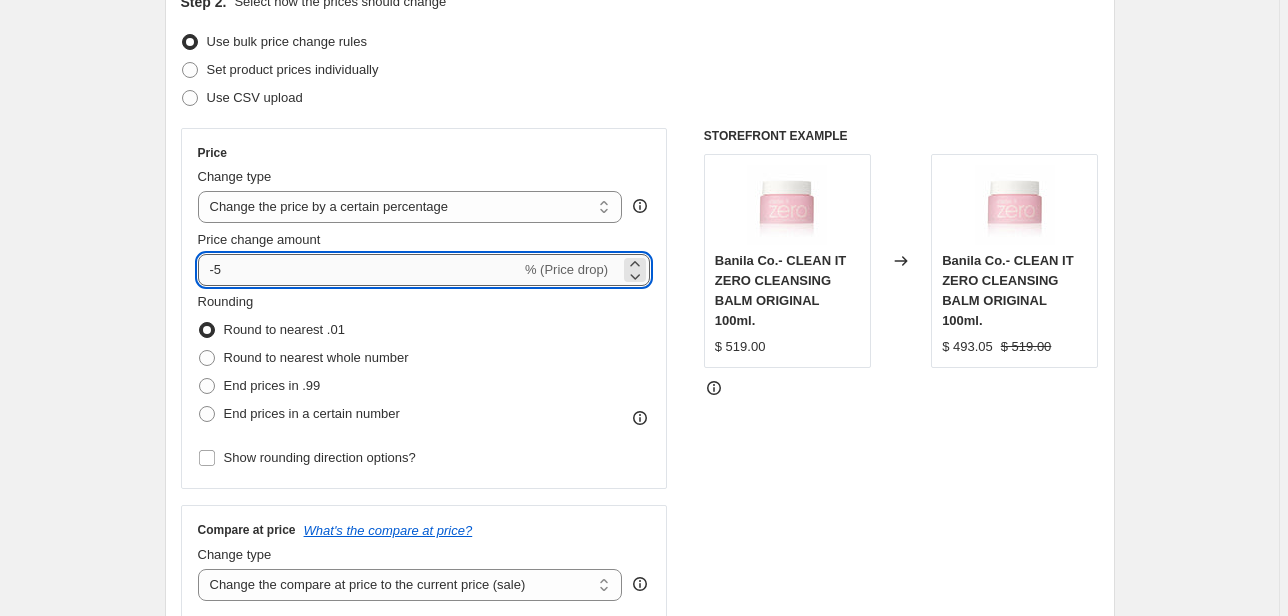 click on "-5" at bounding box center [359, 270] 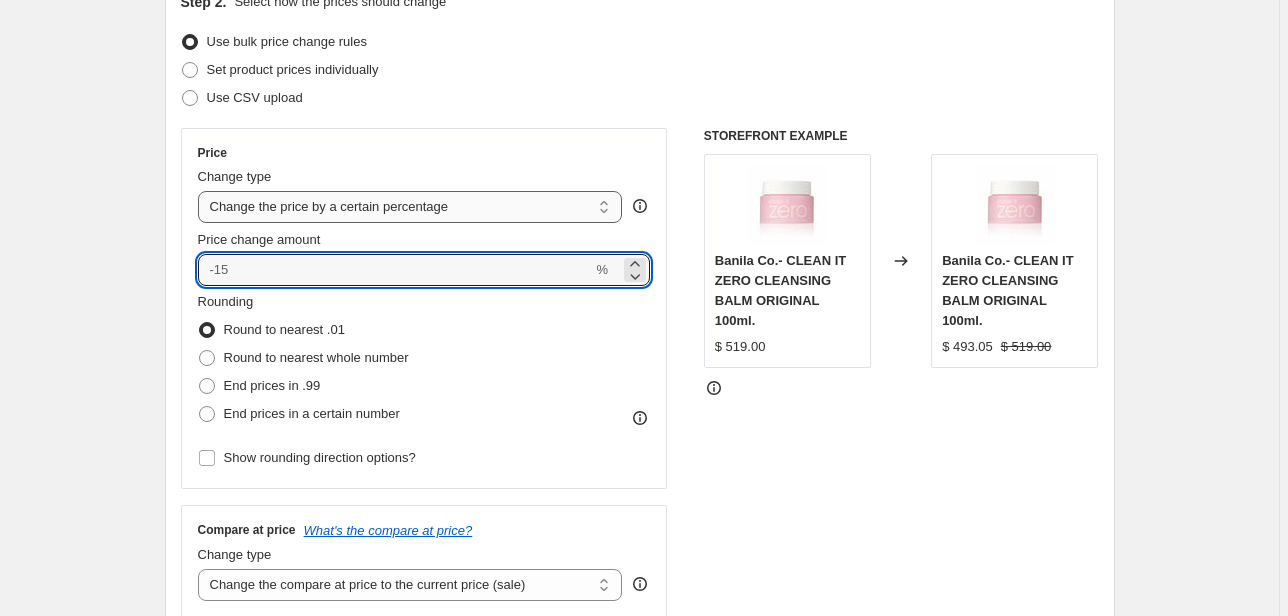 type on "0" 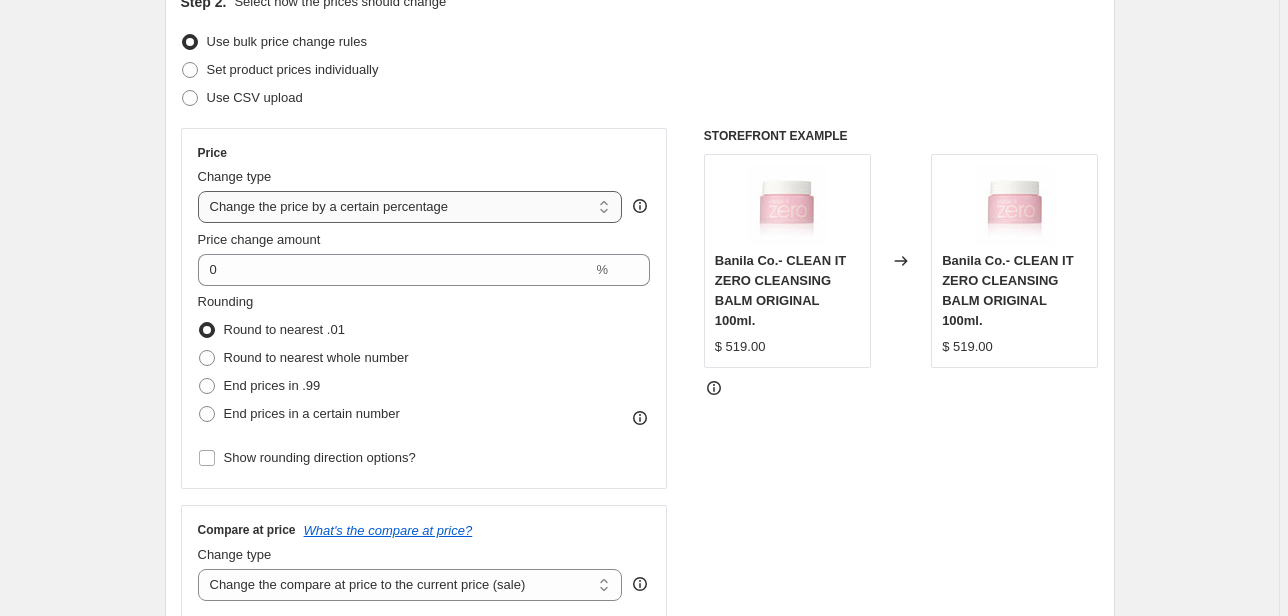 click on "Change the price to a certain amount Change the price by a certain amount Change the price by a certain percentage Change the price to the current compare at price (price before sale) Change the price by a certain amount relative to the compare at price Change the price by a certain percentage relative to the compare at price Don't change the price Change the price by a certain percentage relative to the cost per item Change price to certain cost margin" at bounding box center [410, 207] 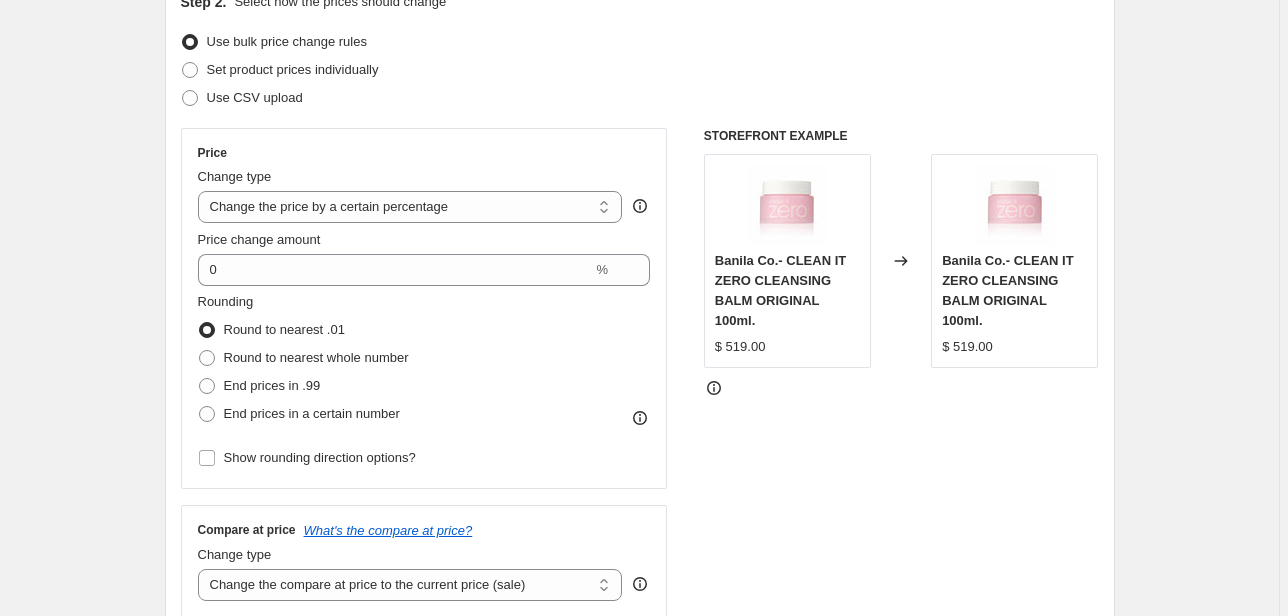 type on "80.00" 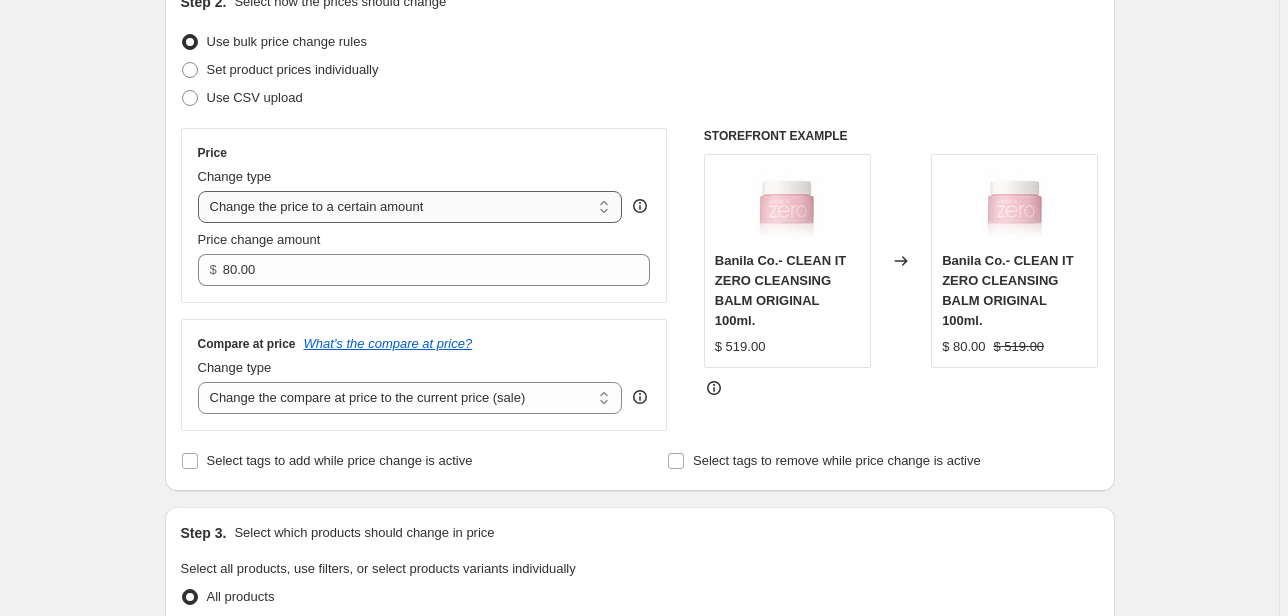 click on "Change the price to a certain amount Change the price by a certain amount Change the price by a certain percentage Change the price to the current compare at price (price before sale) Change the price by a certain amount relative to the compare at price Change the price by a certain percentage relative to the compare at price Don't change the price Change the price by a certain percentage relative to the cost per item Change price to certain cost margin" at bounding box center (410, 207) 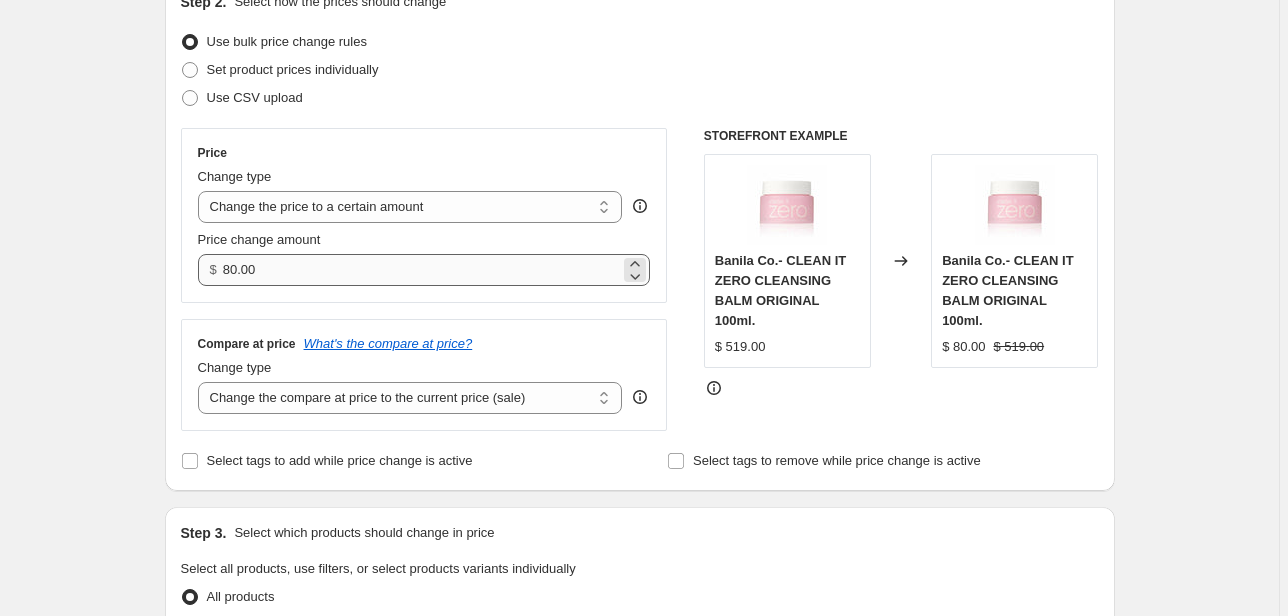 type on "-10.00" 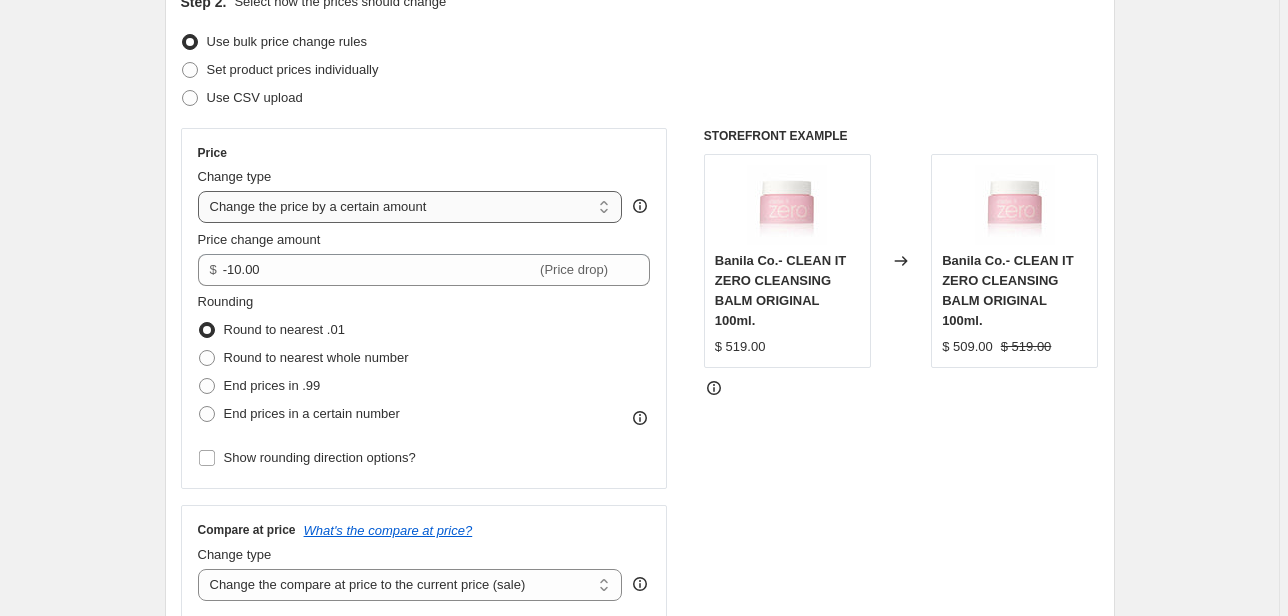 click on "Change the price to a certain amount Change the price by a certain amount Change the price by a certain percentage Change the price to the current compare at price (price before sale) Change the price by a certain amount relative to the compare at price Change the price by a certain percentage relative to the compare at price Don't change the price Change the price by a certain percentage relative to the cost per item Change price to certain cost margin" at bounding box center [410, 207] 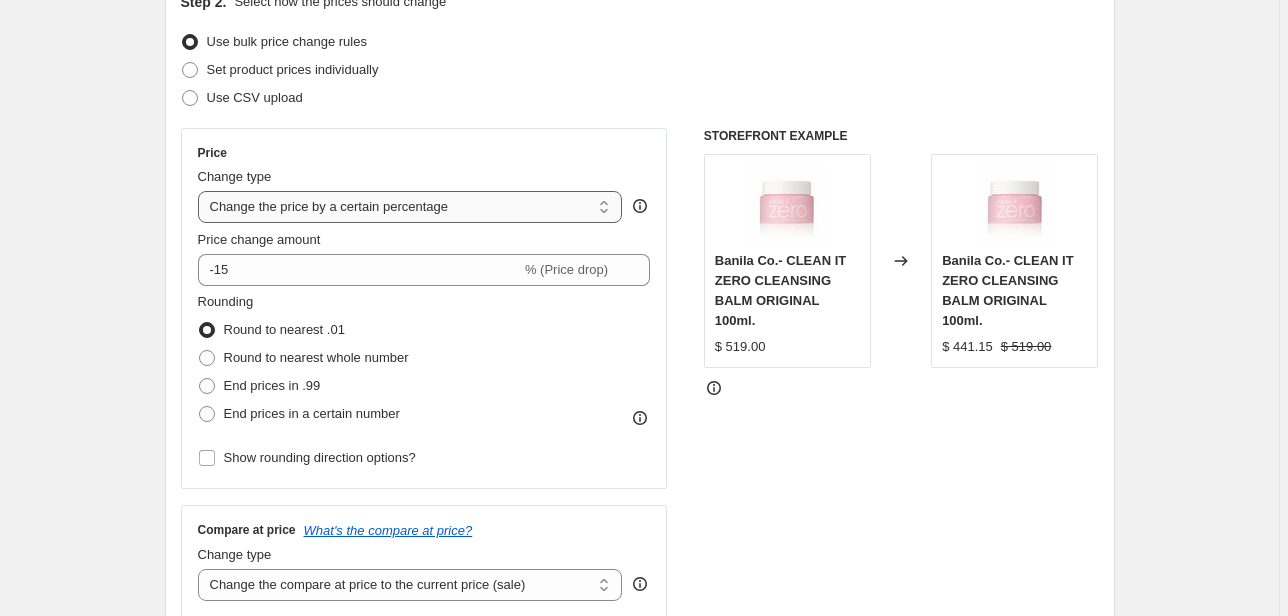 click on "Change the price to a certain amount Change the price by a certain amount Change the price by a certain percentage Change the price to the current compare at price (price before sale) Change the price by a certain amount relative to the compare at price Change the price by a certain percentage relative to the compare at price Don't change the price Change the price by a certain percentage relative to the cost per item Change price to certain cost margin" at bounding box center (410, 207) 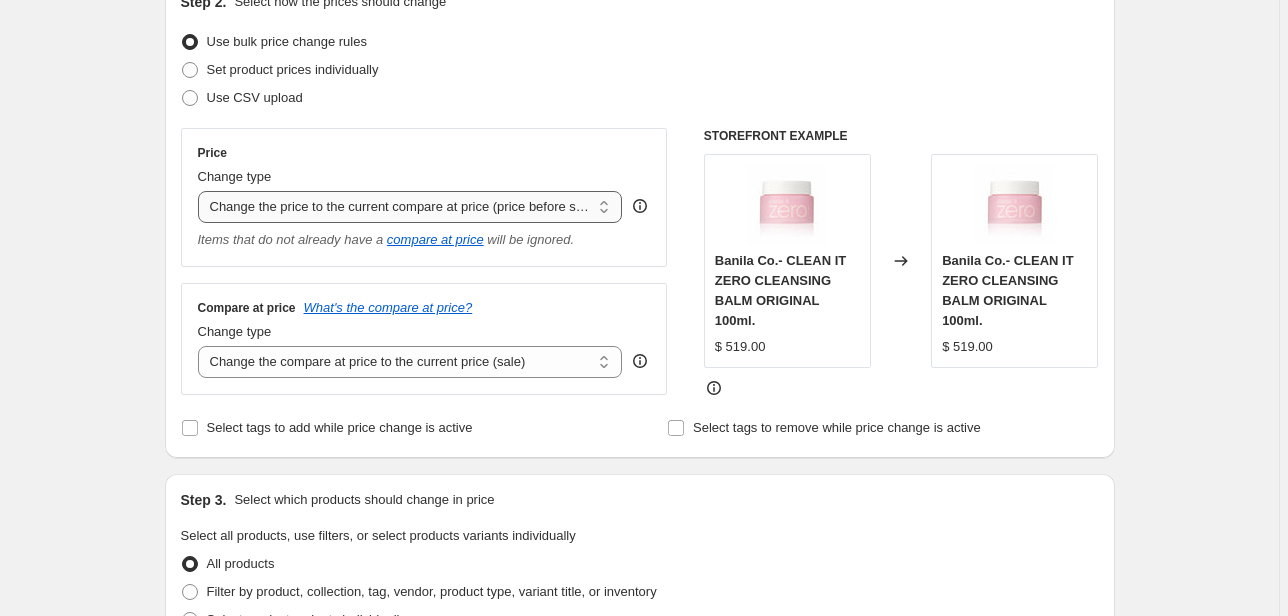 click on "Change the price to a certain amount Change the price by a certain amount Change the price by a certain percentage Change the price to the current compare at price (price before sale) Change the price by a certain amount relative to the compare at price Change the price by a certain percentage relative to the compare at price Don't change the price Change the price by a certain percentage relative to the cost per item Change price to certain cost margin" at bounding box center [410, 207] 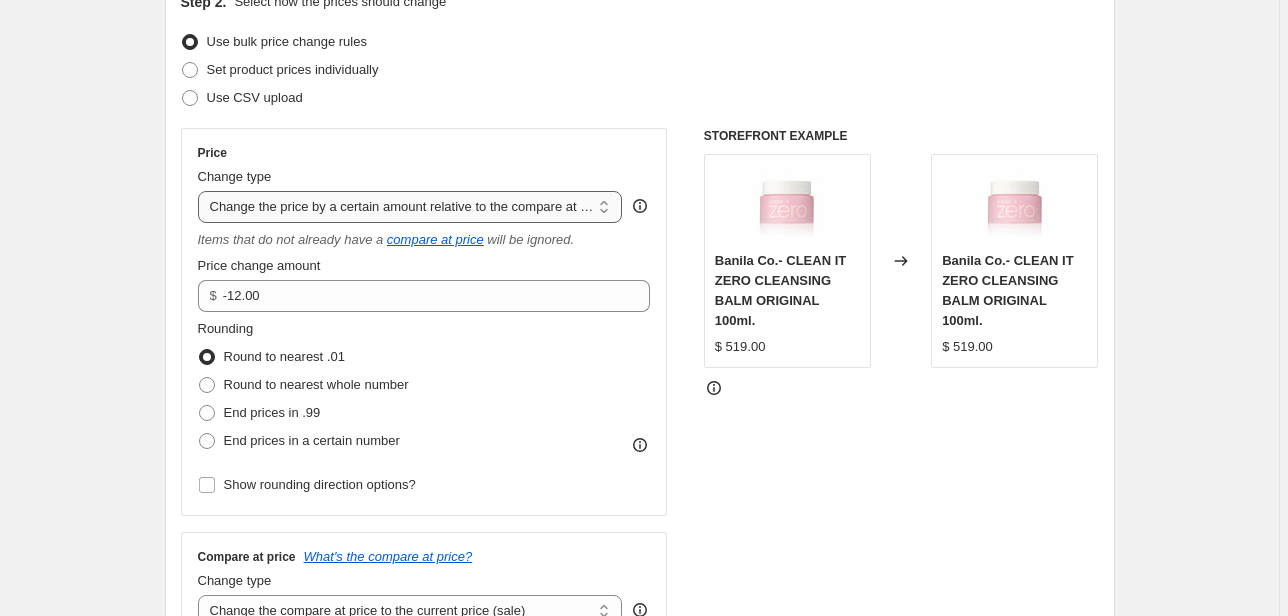 click on "Change the price to a certain amount Change the price by a certain amount Change the price by a certain percentage Change the price to the current compare at price (price before sale) Change the price by a certain amount relative to the compare at price Change the price by a certain percentage relative to the compare at price Don't change the price Change the price by a certain percentage relative to the cost per item Change price to certain cost margin" at bounding box center (410, 207) 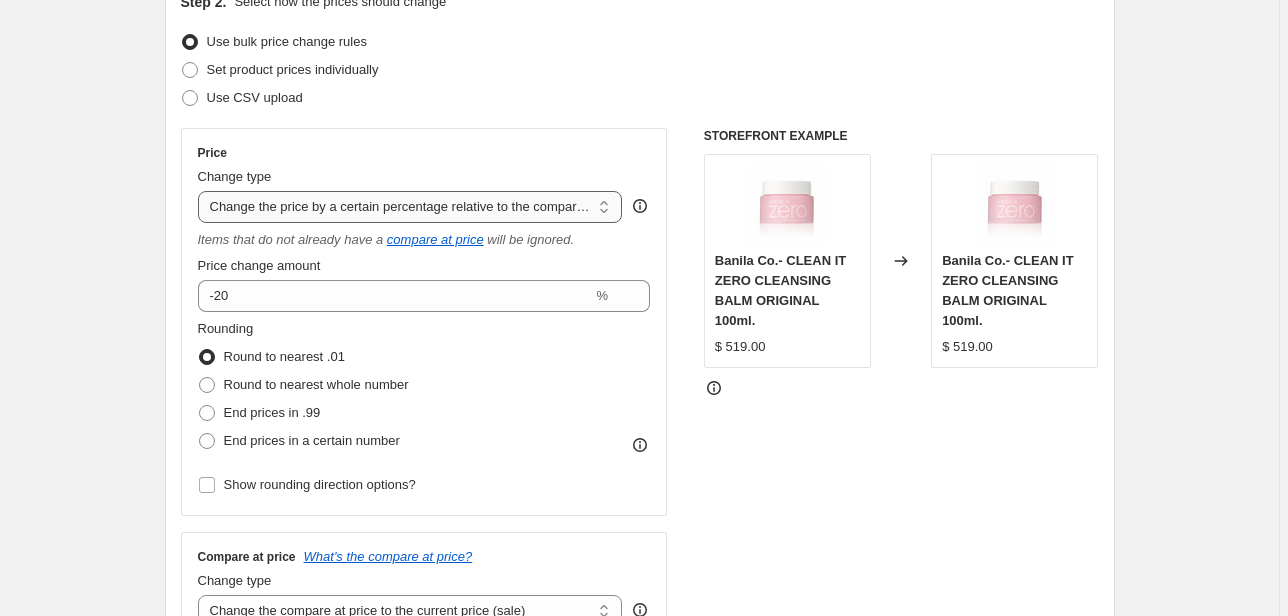 click on "Change the price to a certain amount Change the price by a certain amount Change the price by a certain percentage Change the price to the current compare at price (price before sale) Change the price by a certain amount relative to the compare at price Change the price by a certain percentage relative to the compare at price Don't change the price Change the price by a certain percentage relative to the cost per item Change price to certain cost margin" at bounding box center (410, 207) 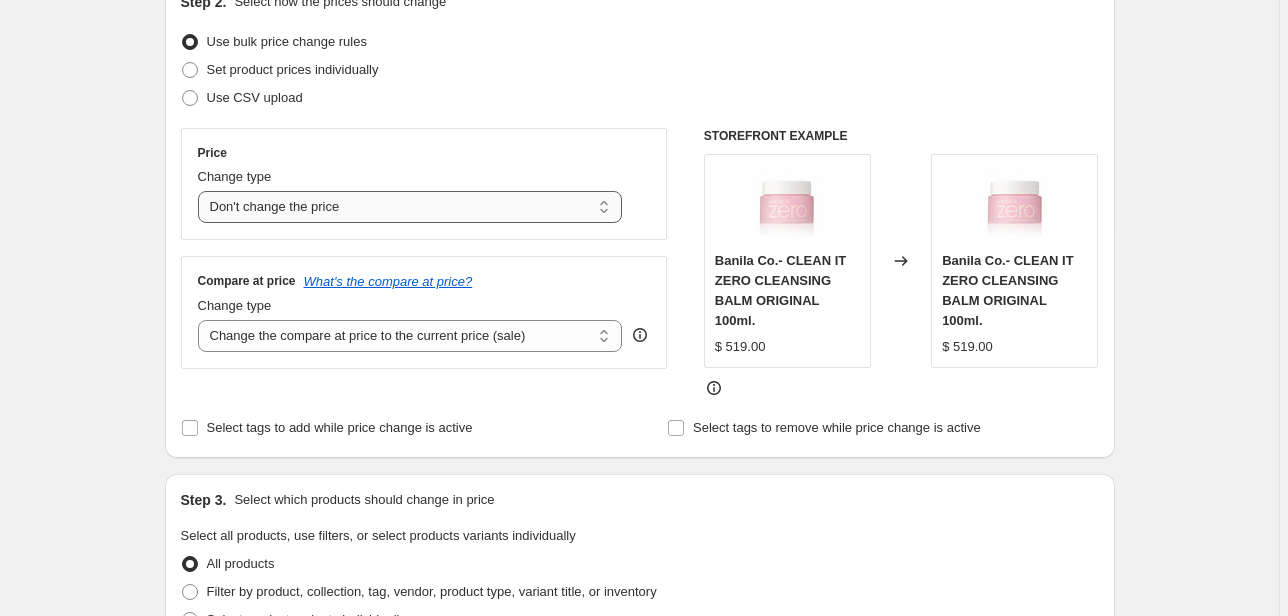 click on "Change the price to a certain amount Change the price by a certain amount Change the price by a certain percentage Change the price to the current compare at price (price before sale) Change the price by a certain amount relative to the compare at price Change the price by a certain percentage relative to the compare at price Don't change the price Change the price by a certain percentage relative to the cost per item Change price to certain cost margin" at bounding box center (410, 207) 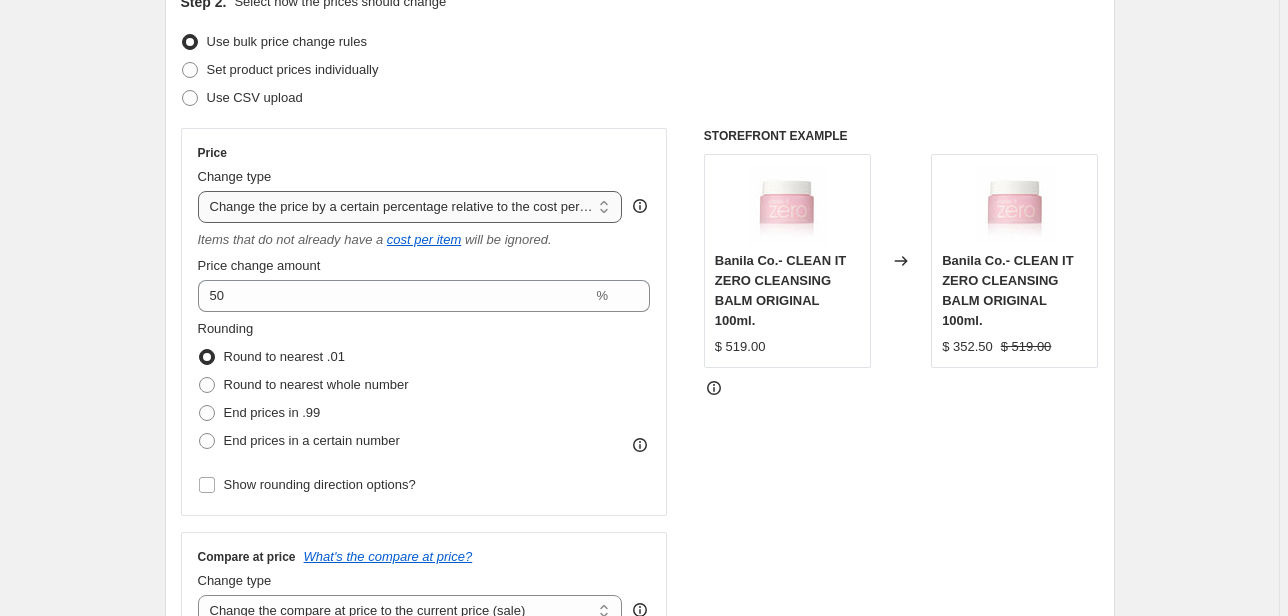 click on "Change the price to a certain amount Change the price by a certain amount Change the price by a certain percentage Change the price to the current compare at price (price before sale) Change the price by a certain amount relative to the compare at price Change the price by a certain percentage relative to the compare at price Don't change the price Change the price by a certain percentage relative to the cost per item Change price to certain cost margin" at bounding box center (410, 207) 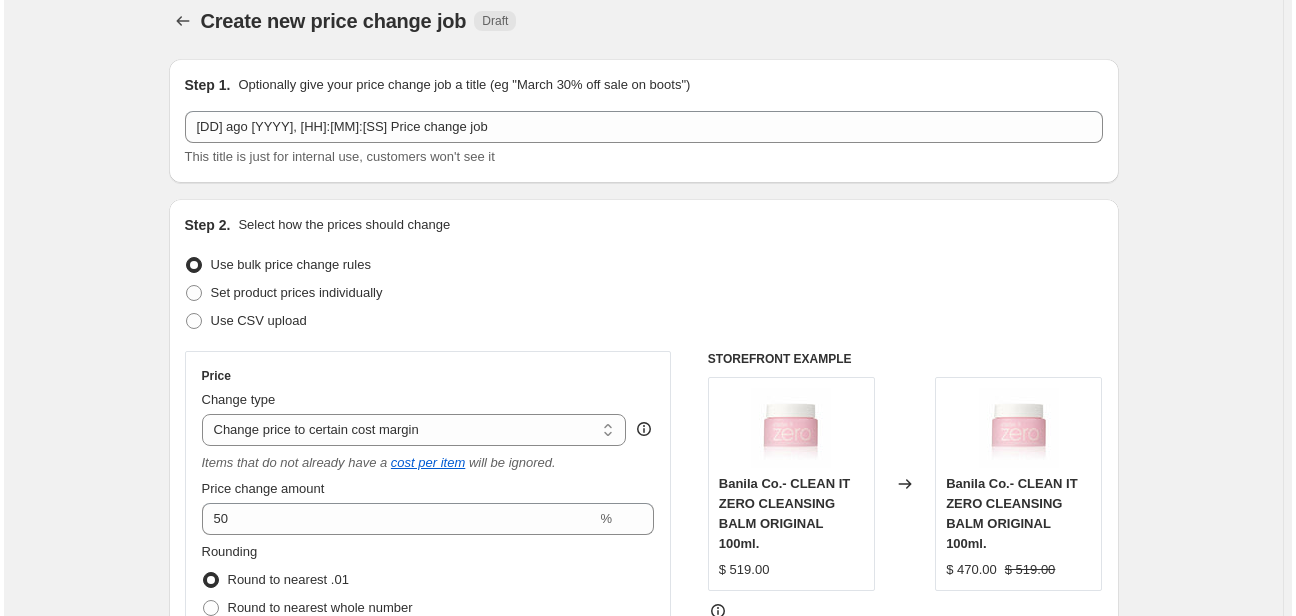 scroll, scrollTop: 0, scrollLeft: 0, axis: both 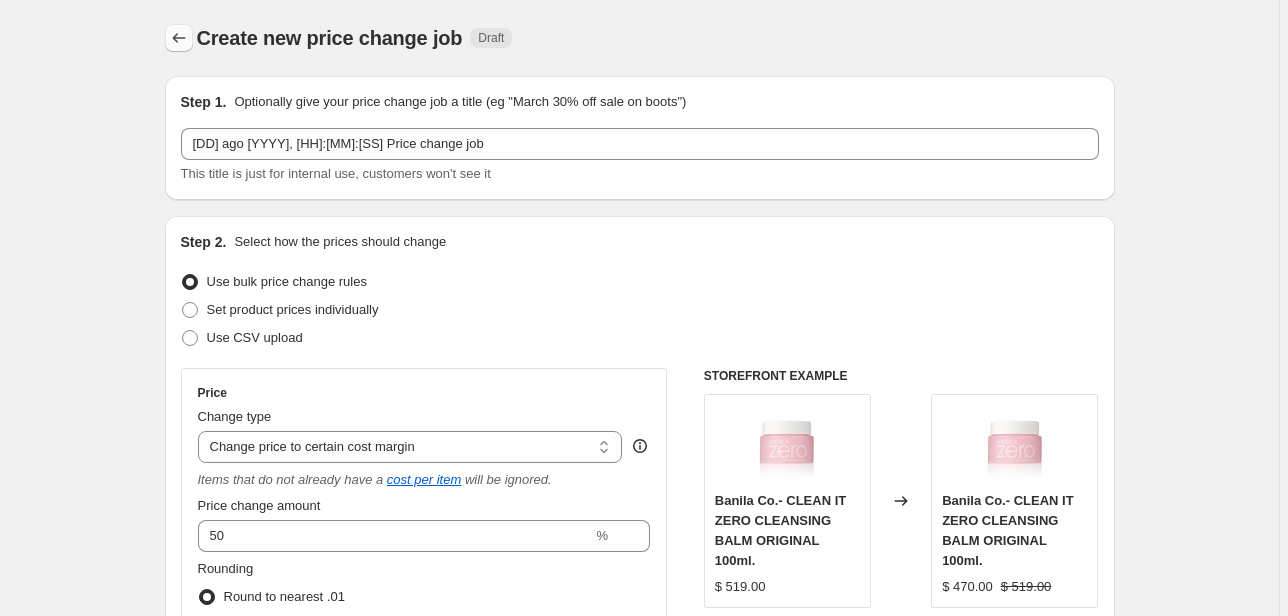 click 